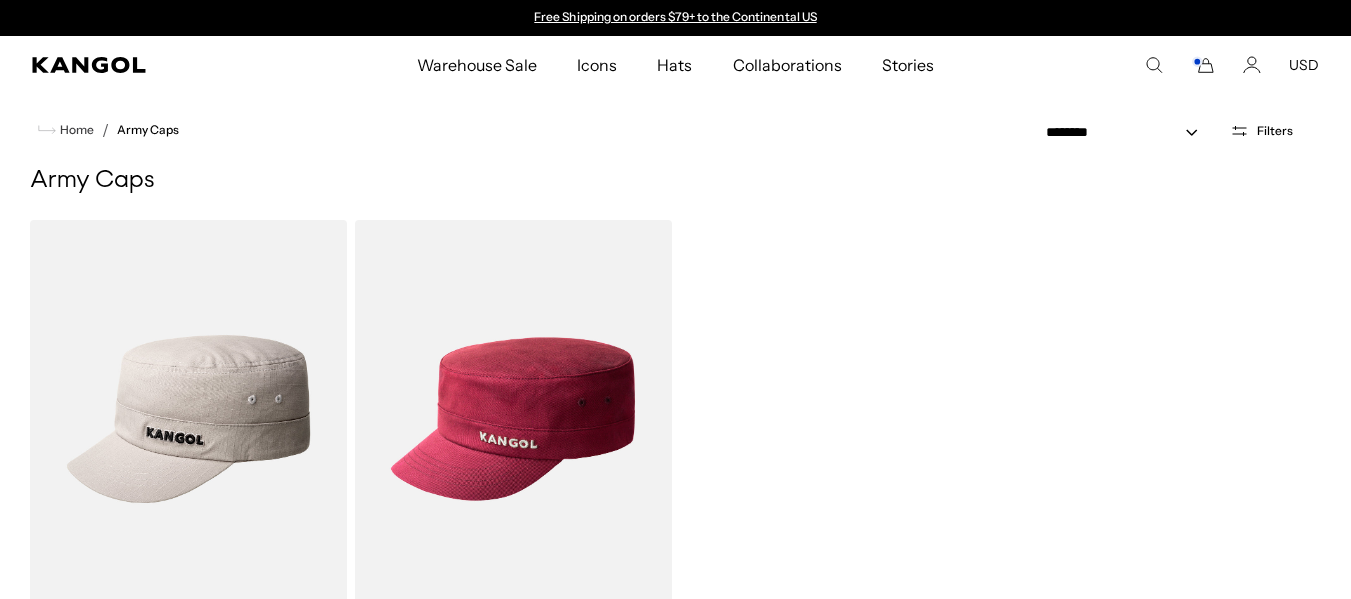 scroll, scrollTop: 0, scrollLeft: 0, axis: both 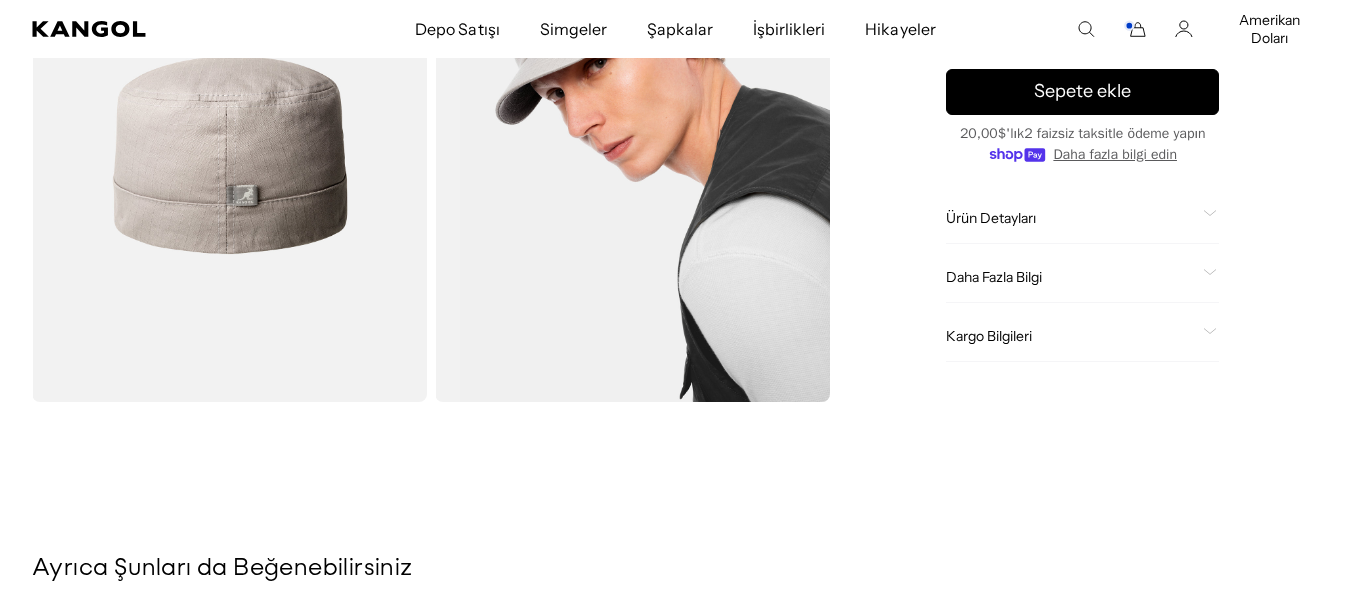 drag, startPoint x: 1365, startPoint y: 65, endPoint x: 1002, endPoint y: 176, distance: 379.5919 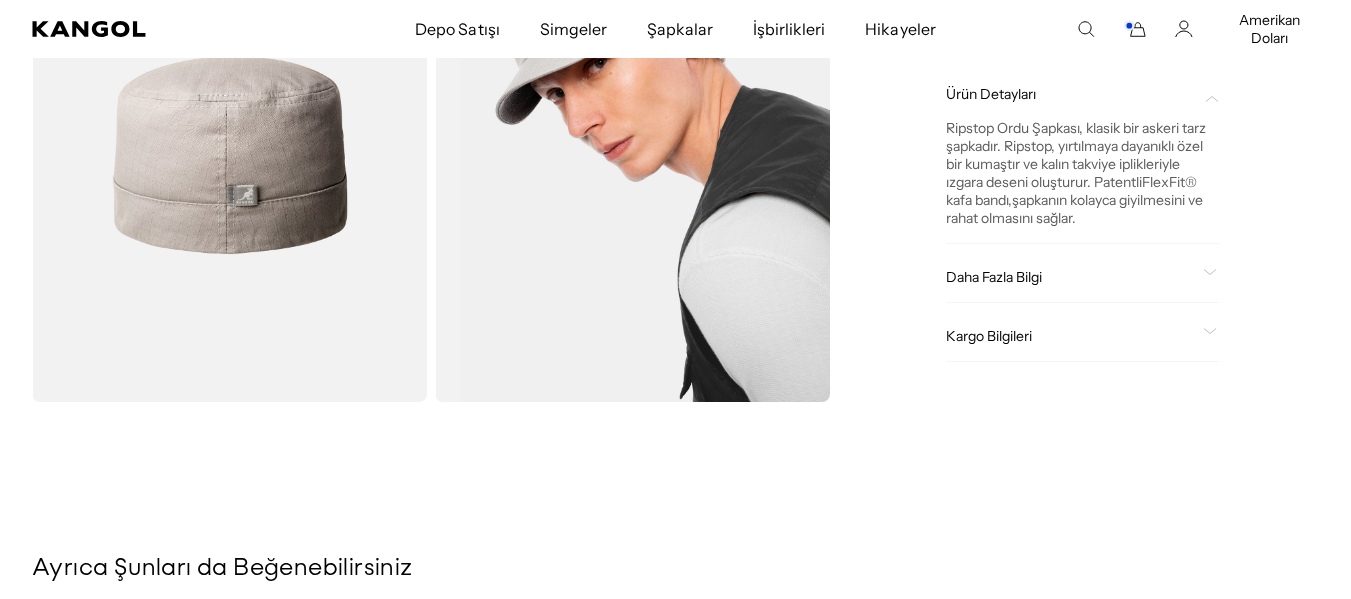scroll, scrollTop: 744, scrollLeft: 0, axis: vertical 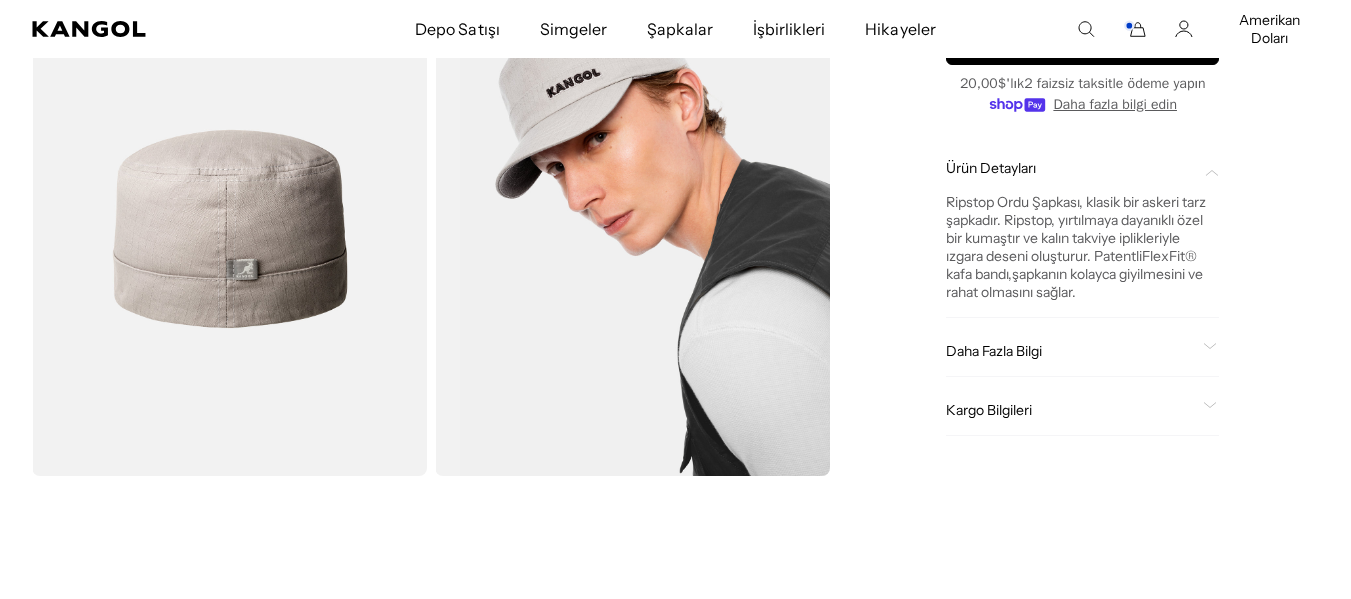 click on "Daha Fazla Bilgi
Stil Kimliği
K0533CO
Şekil
Ordu Şapkası
Üretim
Pamuk
Ağız
2 1/4"
Taç
Düz
ABD'de Üretilmiş veya İthal
İthal" 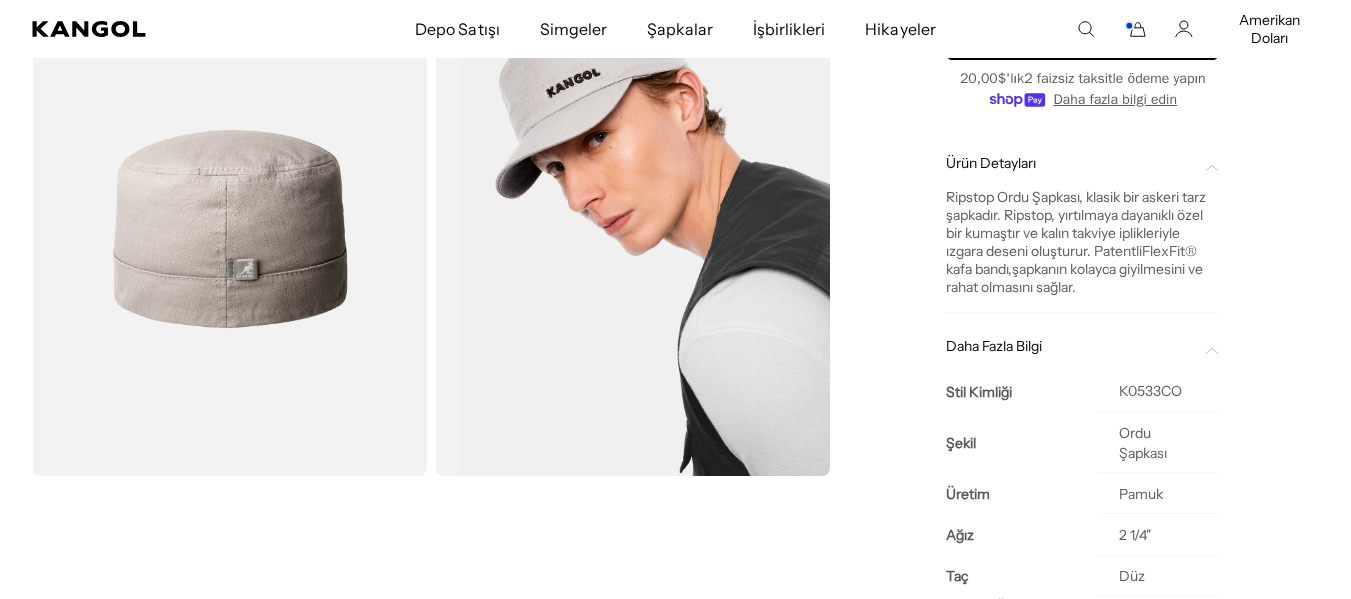 scroll, scrollTop: 0, scrollLeft: 0, axis: both 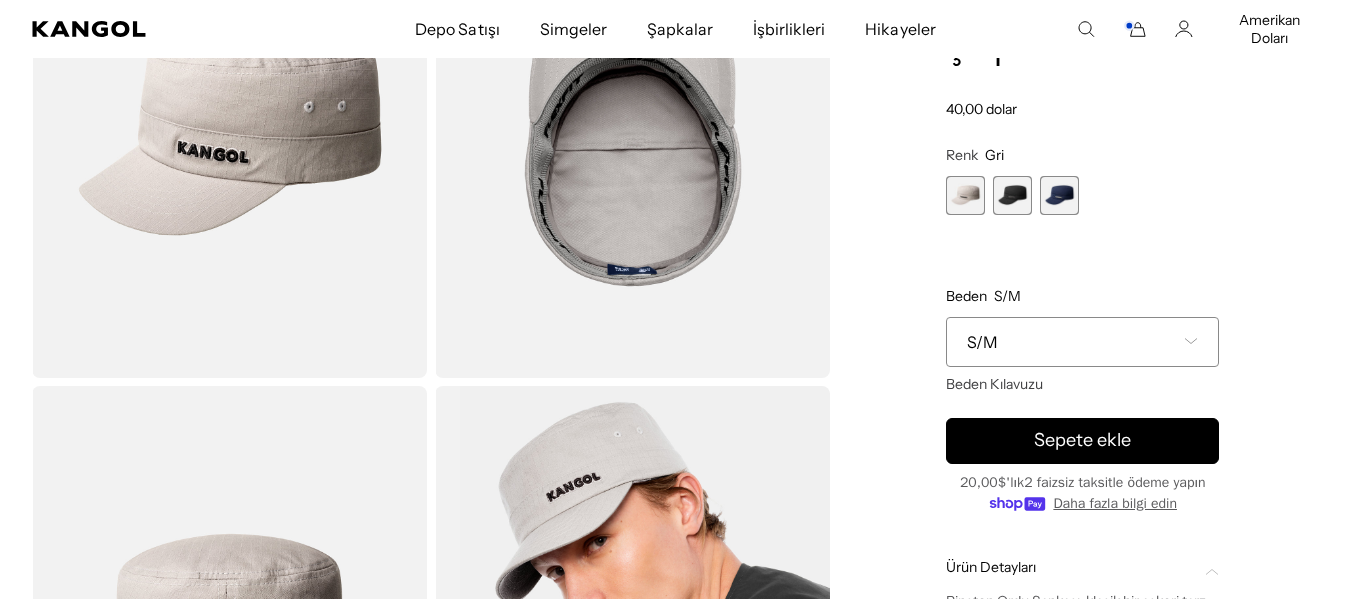 click on "S/M" at bounding box center [1082, 342] 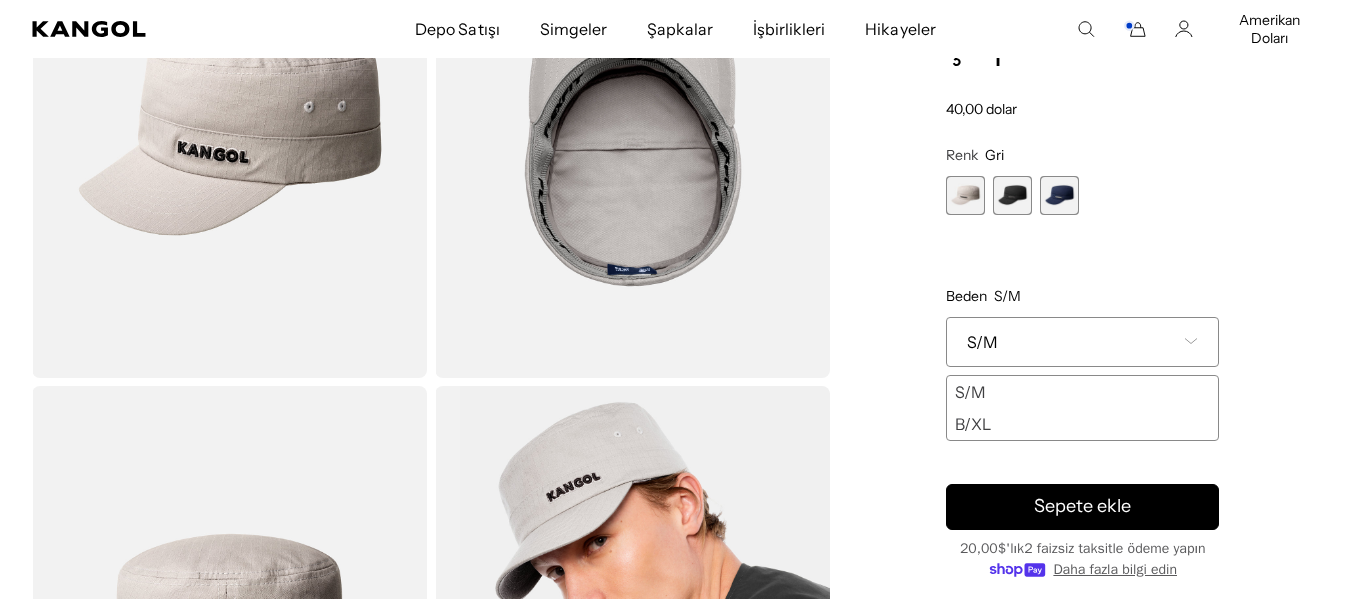 scroll, scrollTop: 0, scrollLeft: 0, axis: both 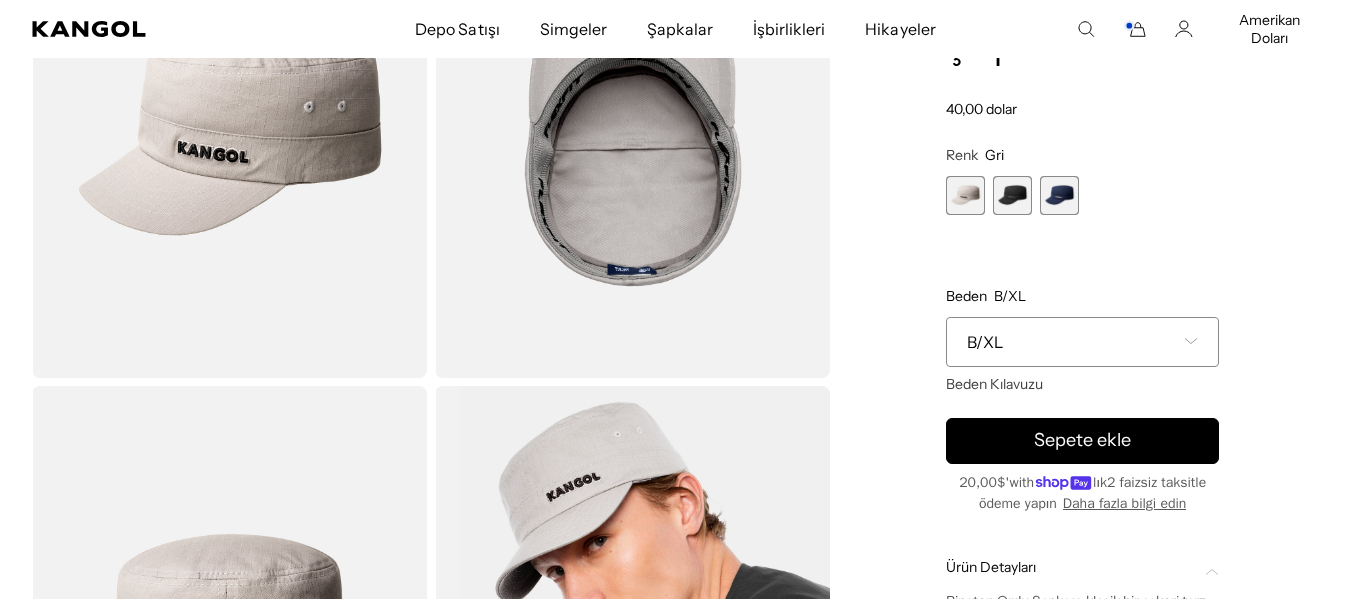 click on "Gri
Varyant tükendi veya mevcut değil
Siyah
Varyant tükendi veya mevcut değil
Donanma
Varyant tükendi veya mevcut değil" at bounding box center [1082, 195] 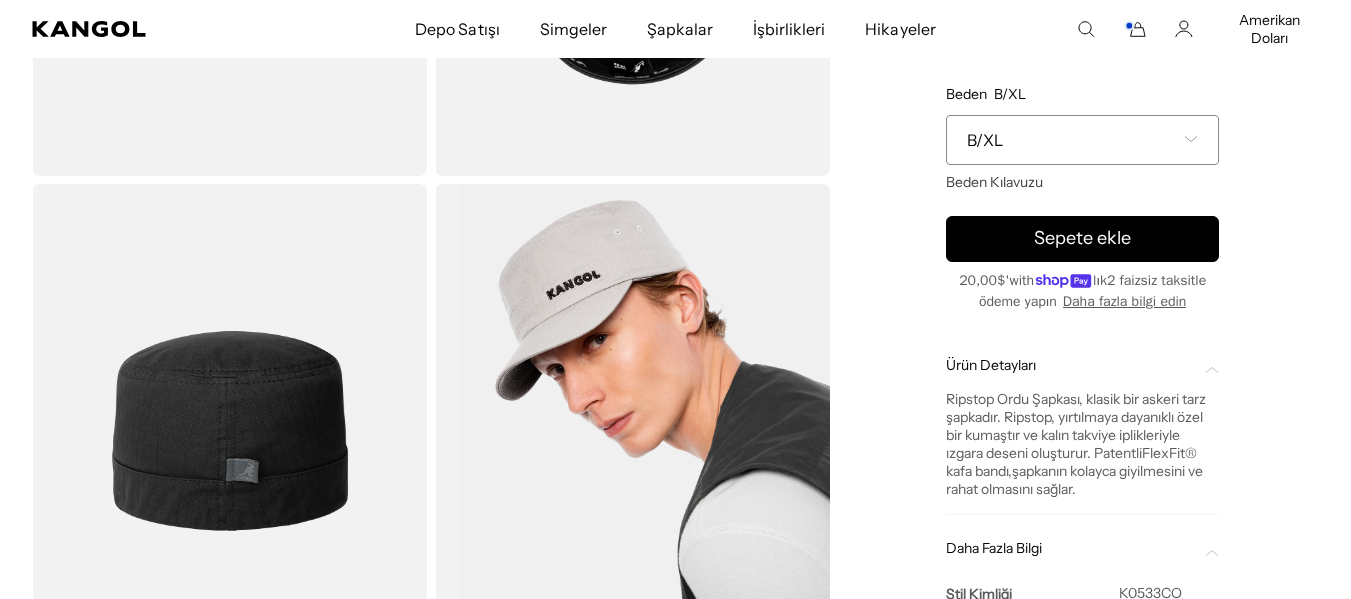 scroll, scrollTop: 203, scrollLeft: 0, axis: vertical 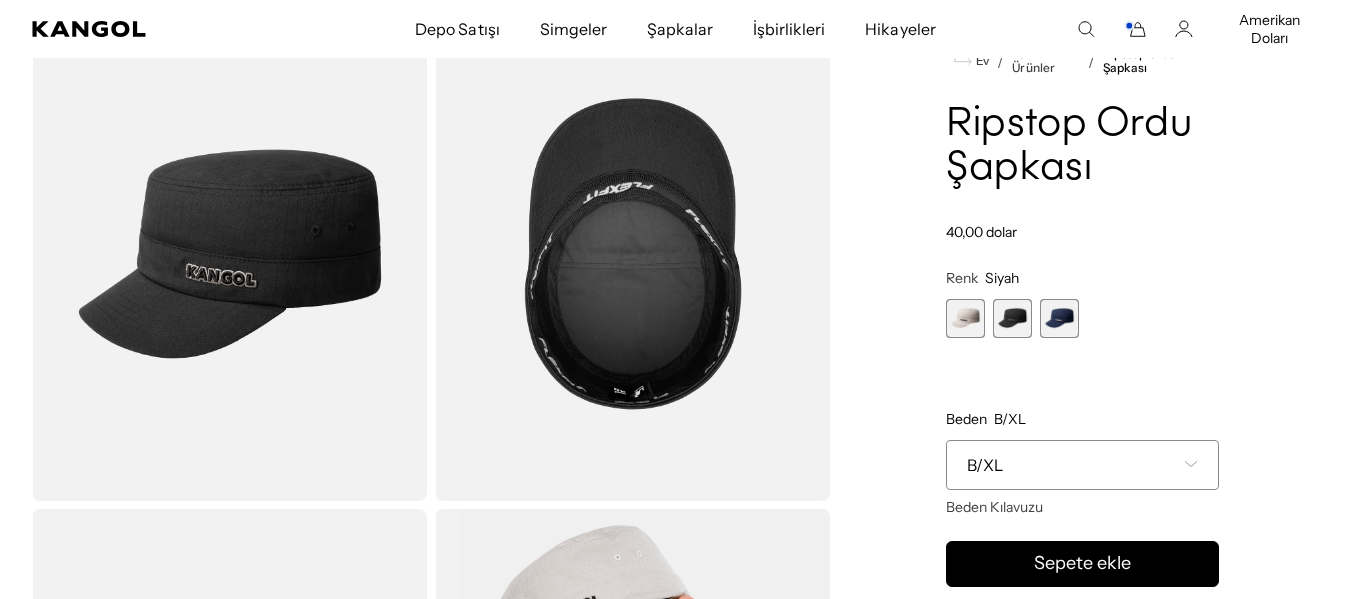 click at bounding box center [1059, 318] 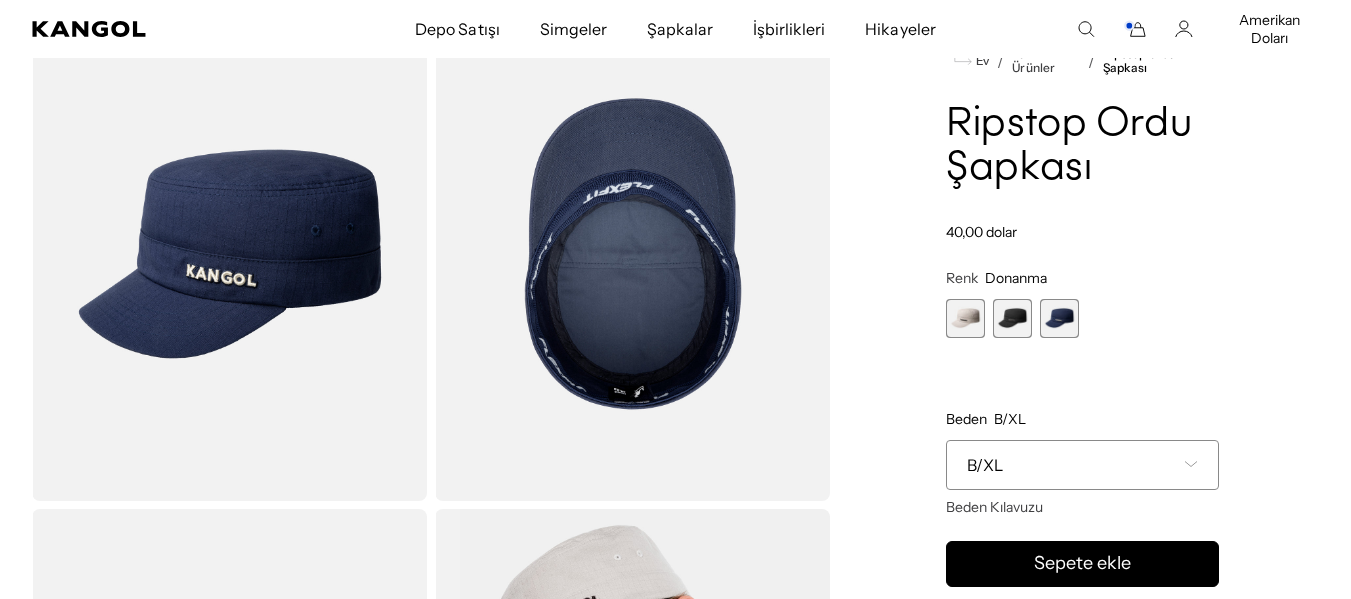 scroll, scrollTop: 0, scrollLeft: 412, axis: horizontal 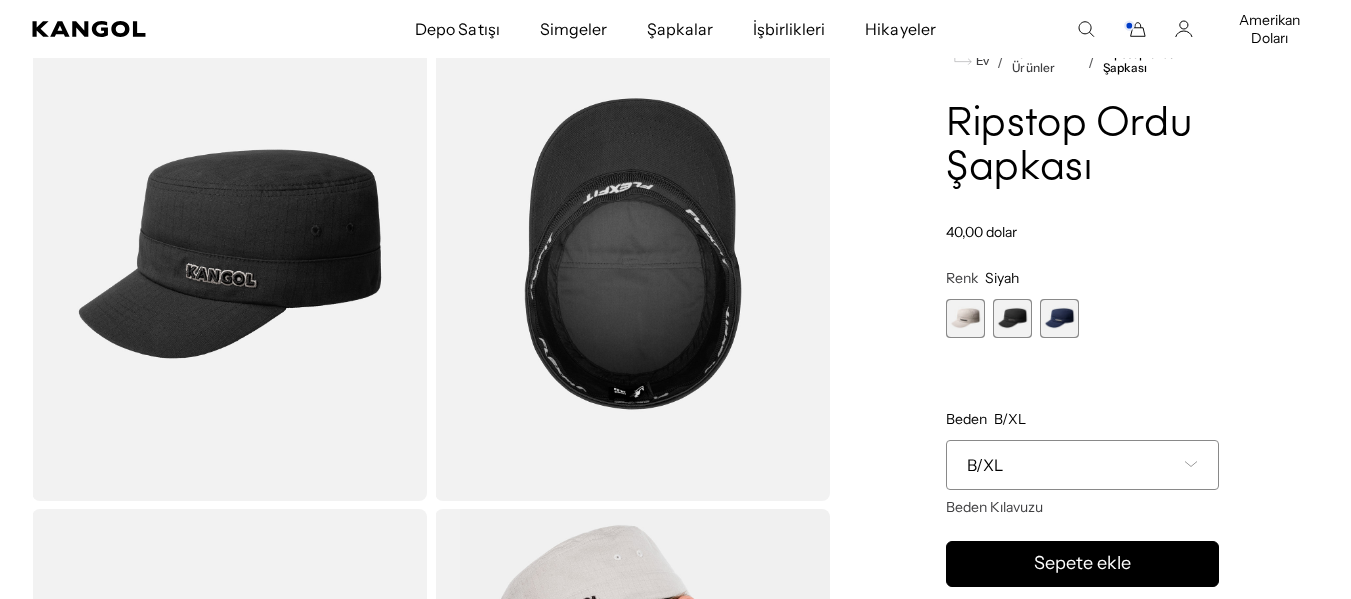 click on "B/XL" at bounding box center [1082, 465] 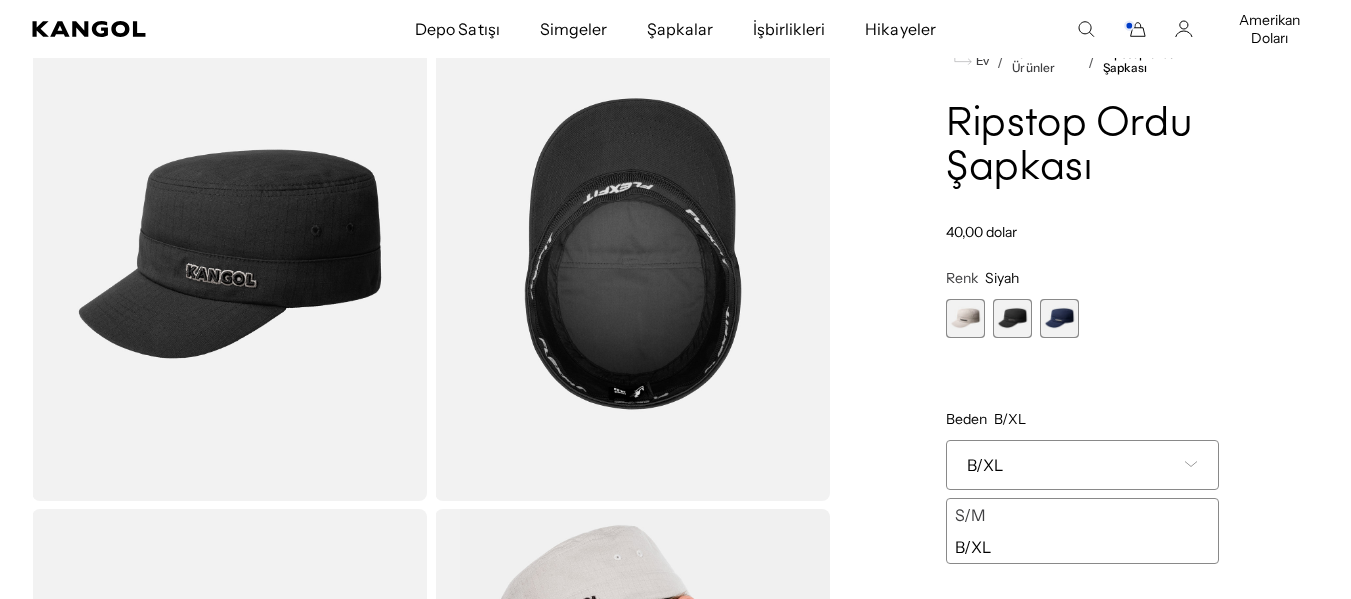 click on "B/XL" at bounding box center (973, 547) 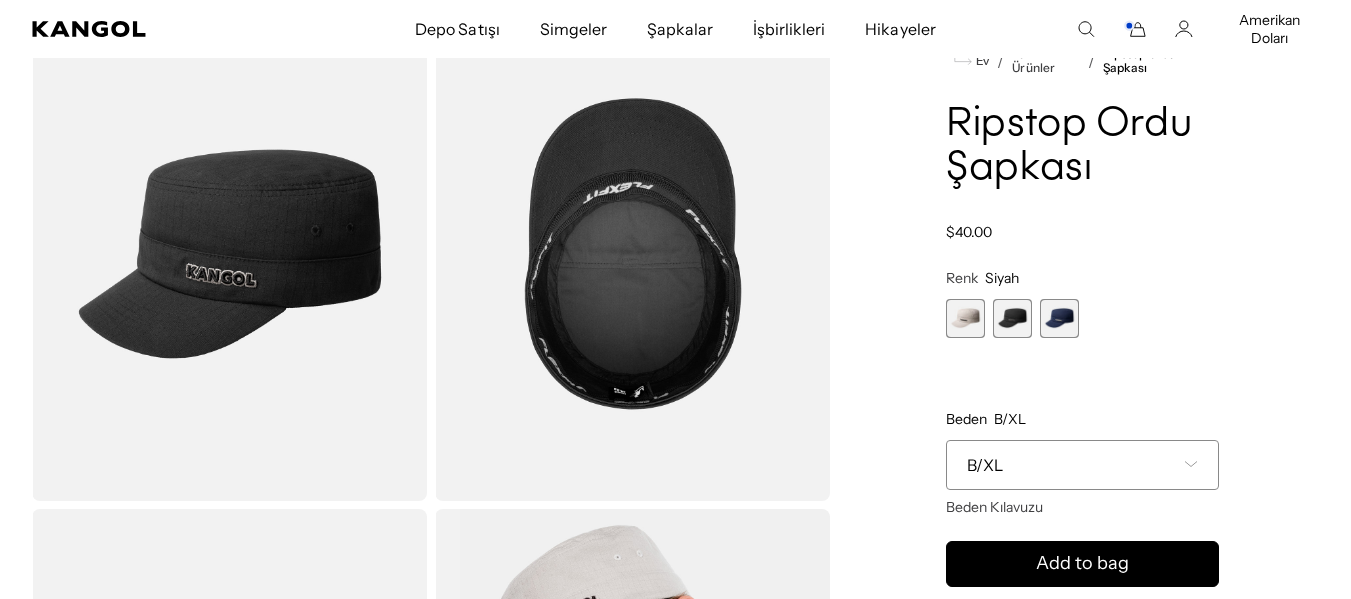 click on "Gri
Varyant tükendi veya mevcut değil
Siyah
Varyant tükendi veya mevcut değil
Donanma
Varyant tükendi veya mevcut değil" at bounding box center (1082, 318) 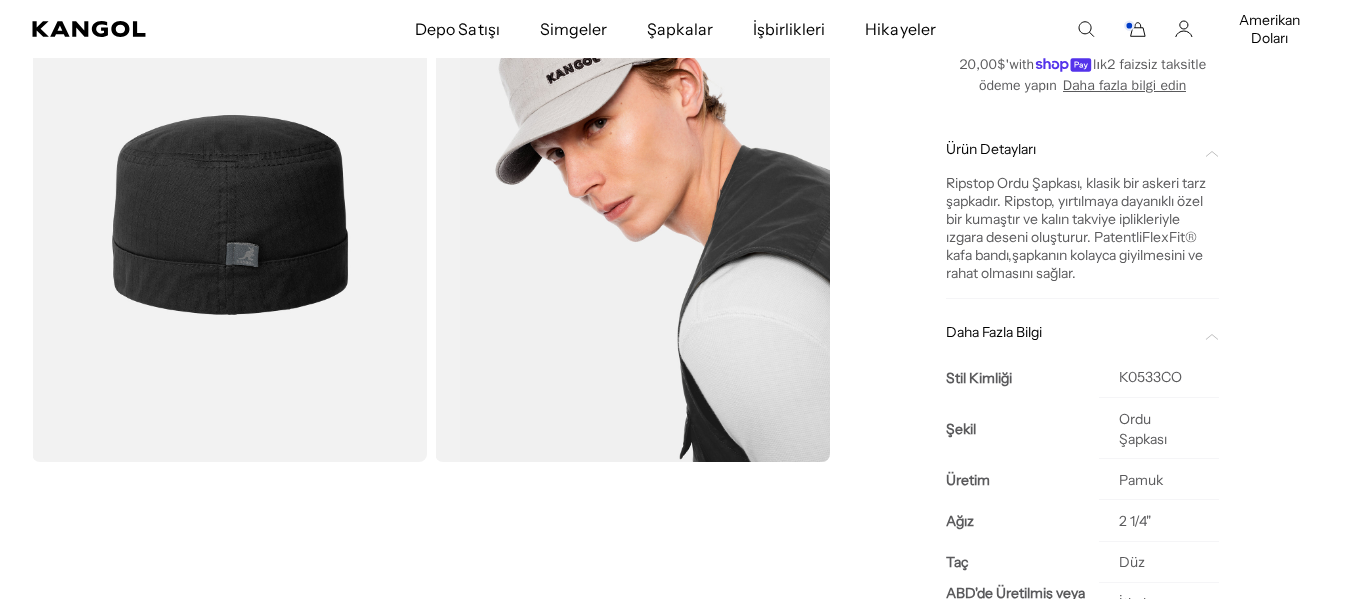 scroll, scrollTop: 803, scrollLeft: 0, axis: vertical 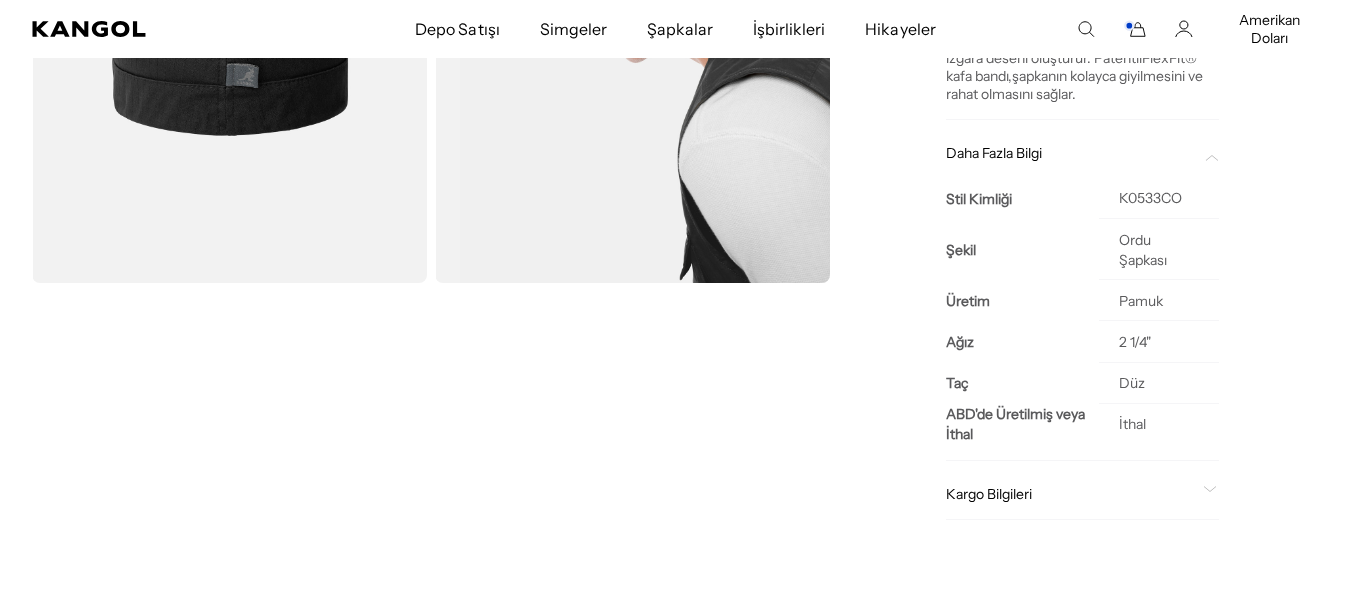 click 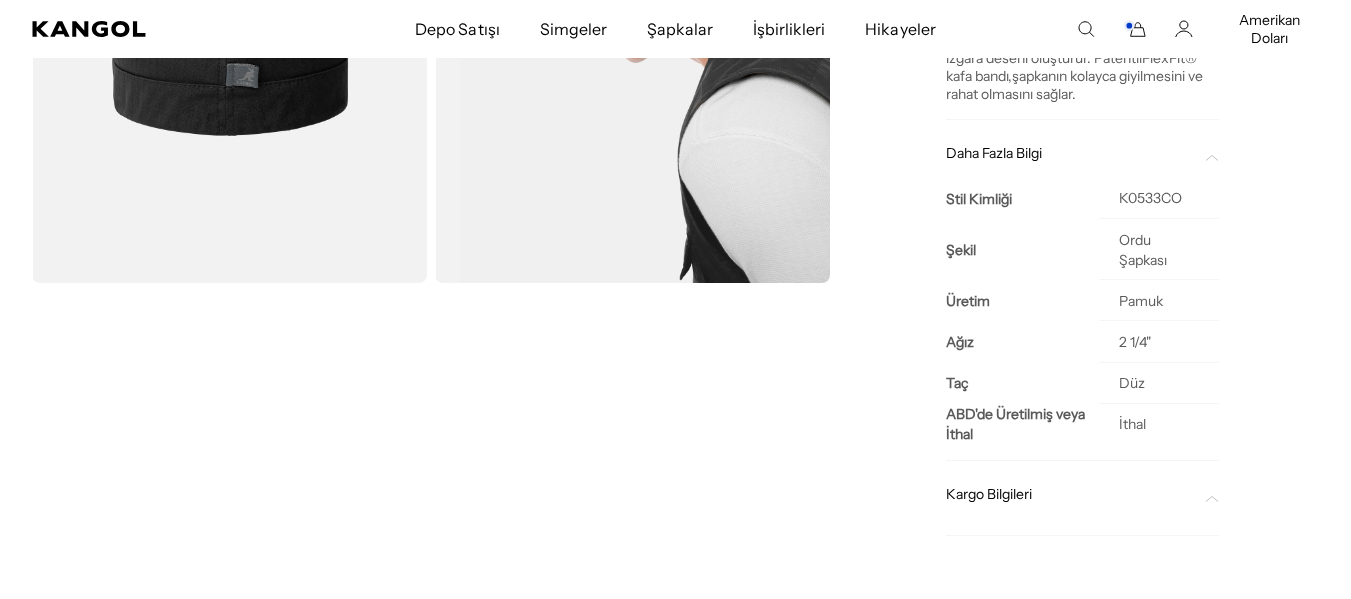 scroll, scrollTop: 0, scrollLeft: 0, axis: both 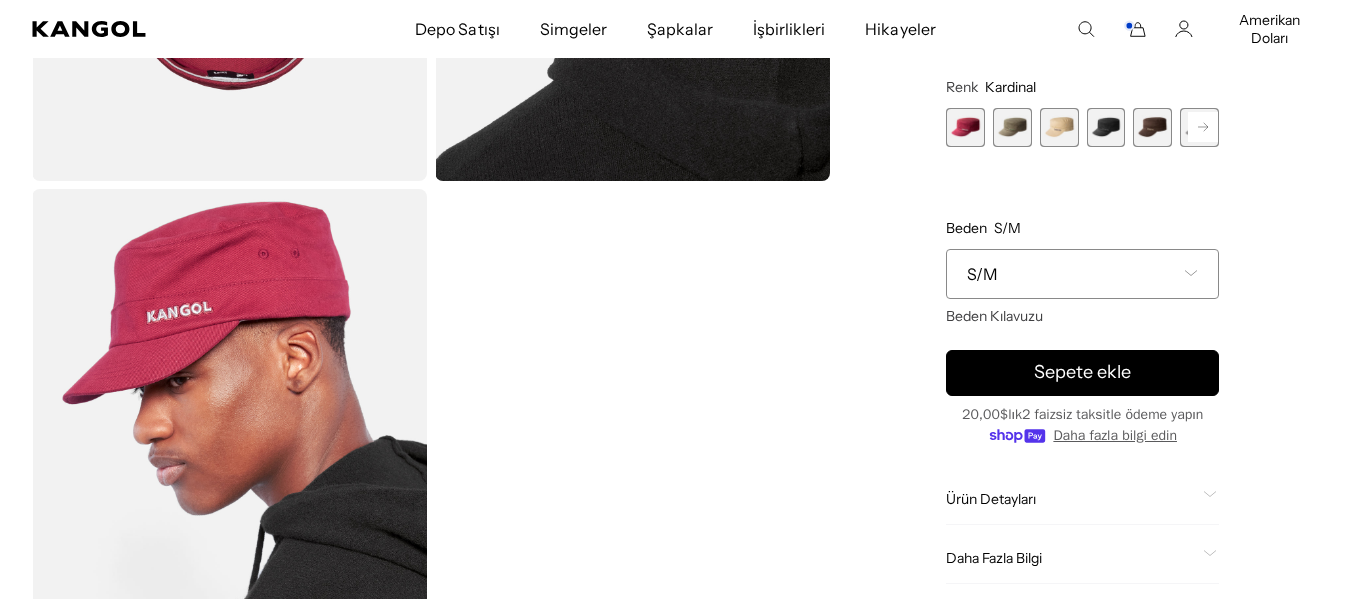 click on "S/M" at bounding box center [1082, 274] 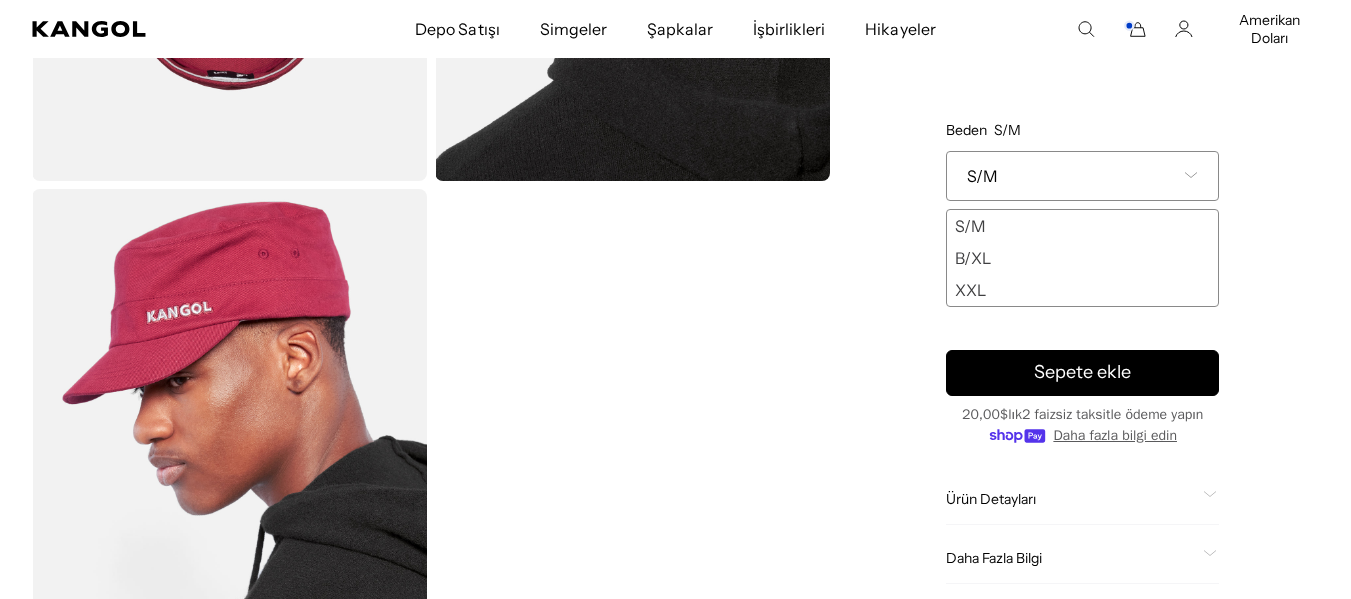 click on "XXL" at bounding box center (970, 290) 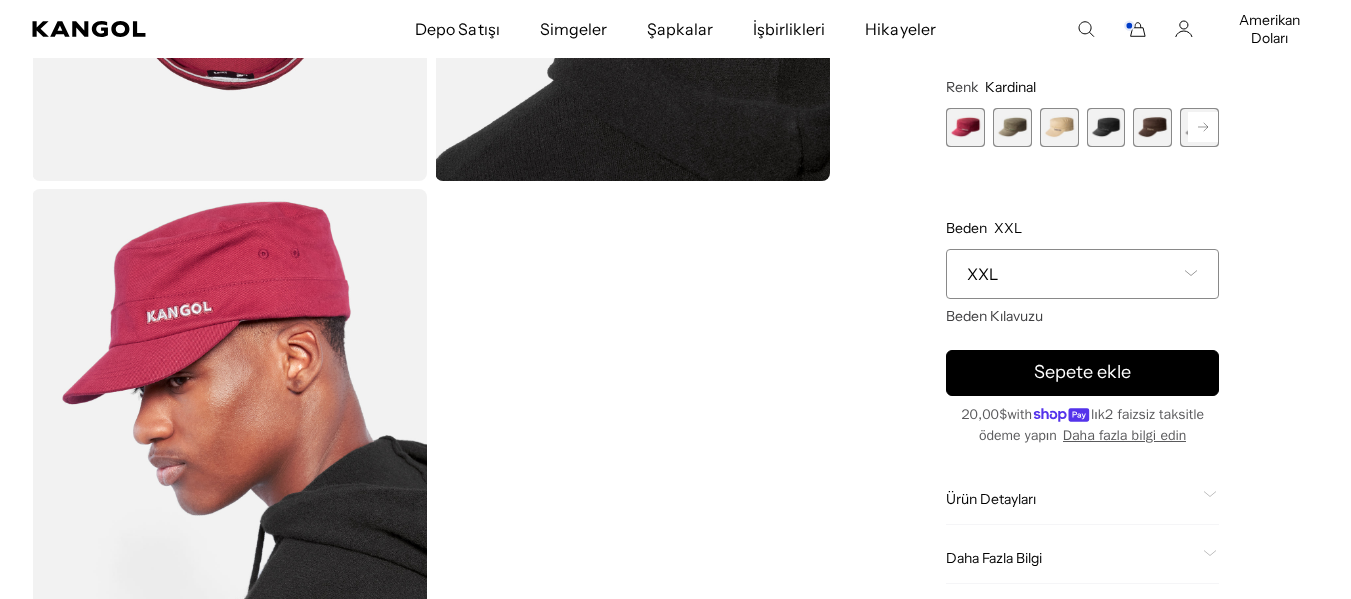 scroll, scrollTop: 0, scrollLeft: 0, axis: both 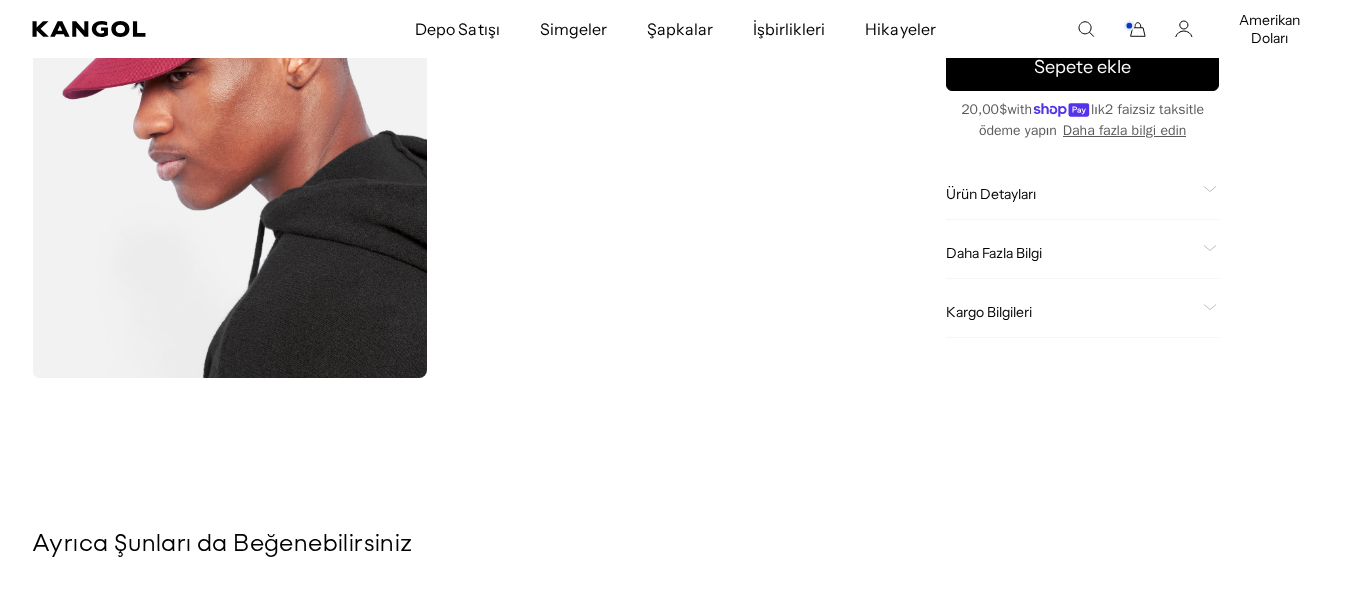 click on "Ürün Detayları" 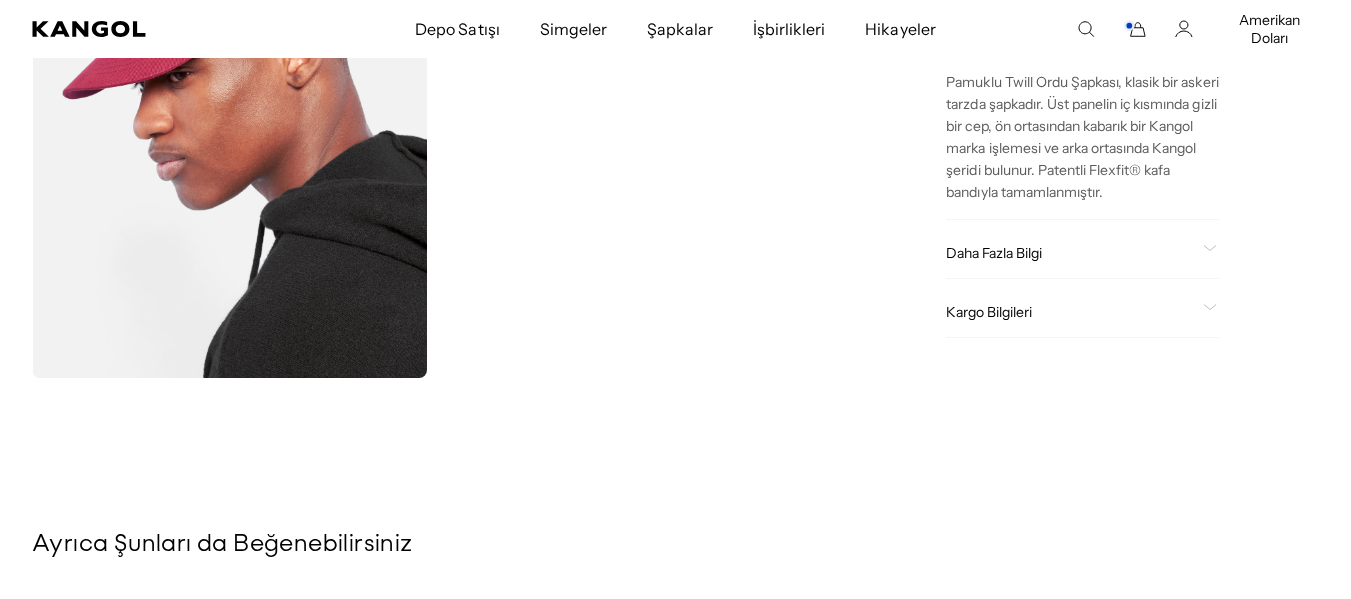 scroll, scrollTop: 1067, scrollLeft: 0, axis: vertical 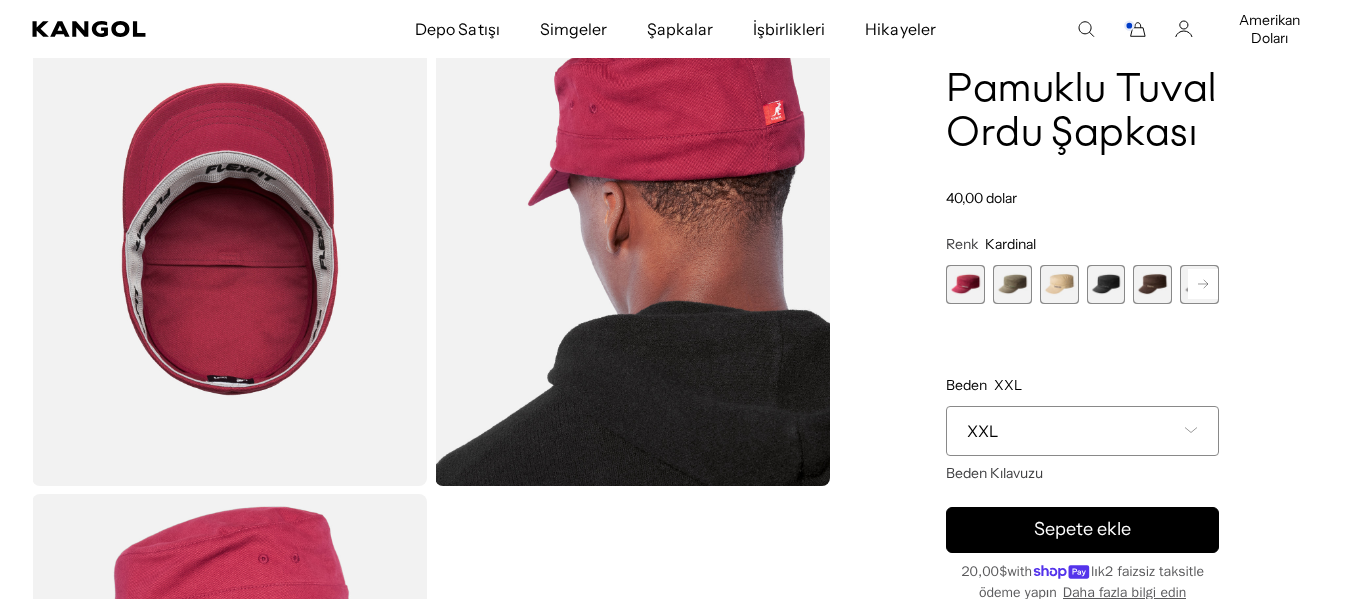 click 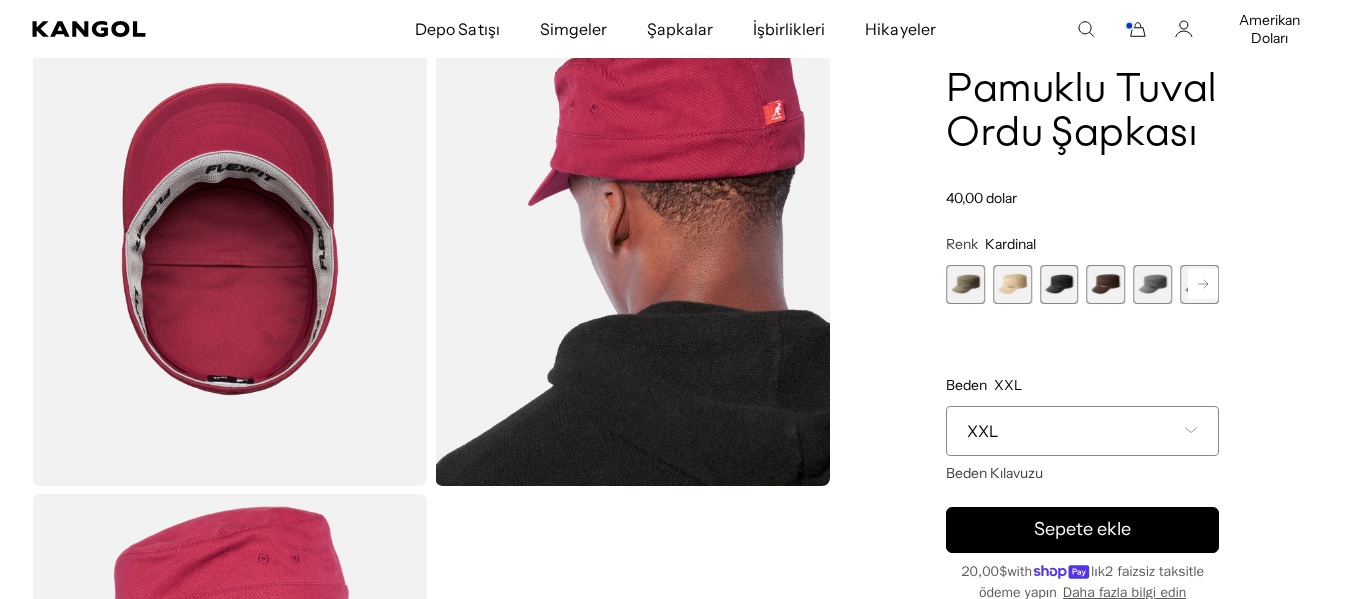 click at bounding box center [1059, 284] 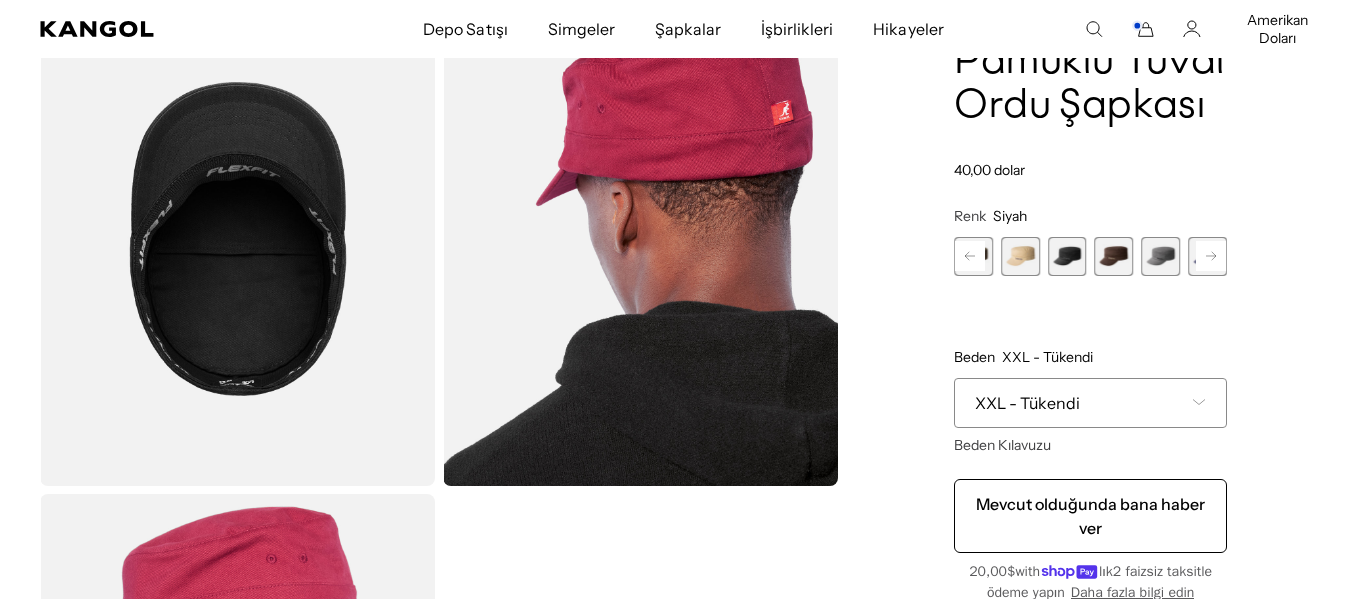 scroll, scrollTop: 0, scrollLeft: 412, axis: horizontal 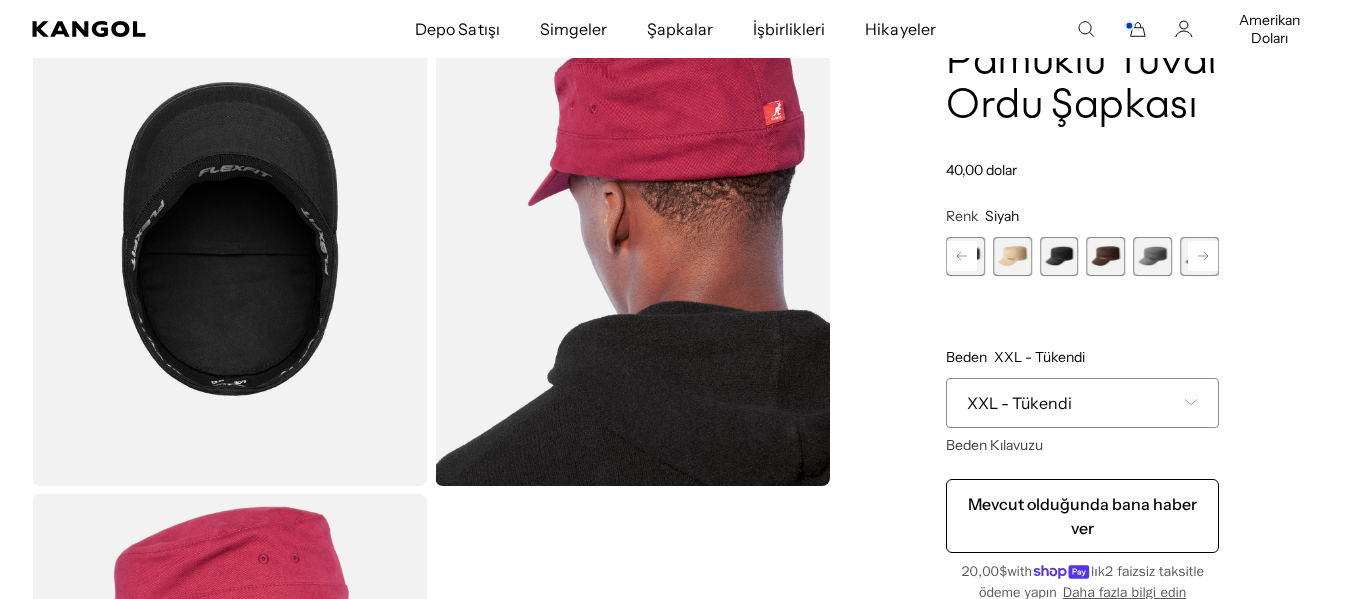 click at bounding box center [229, 239] 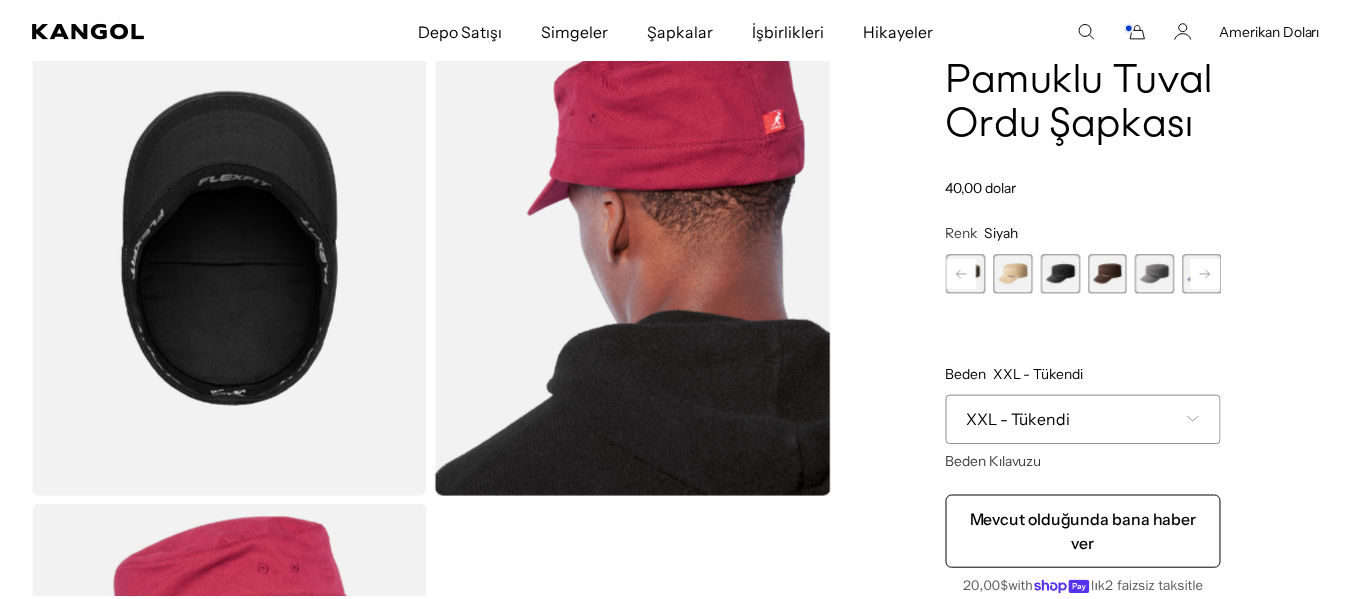 scroll, scrollTop: 0, scrollLeft: 412, axis: horizontal 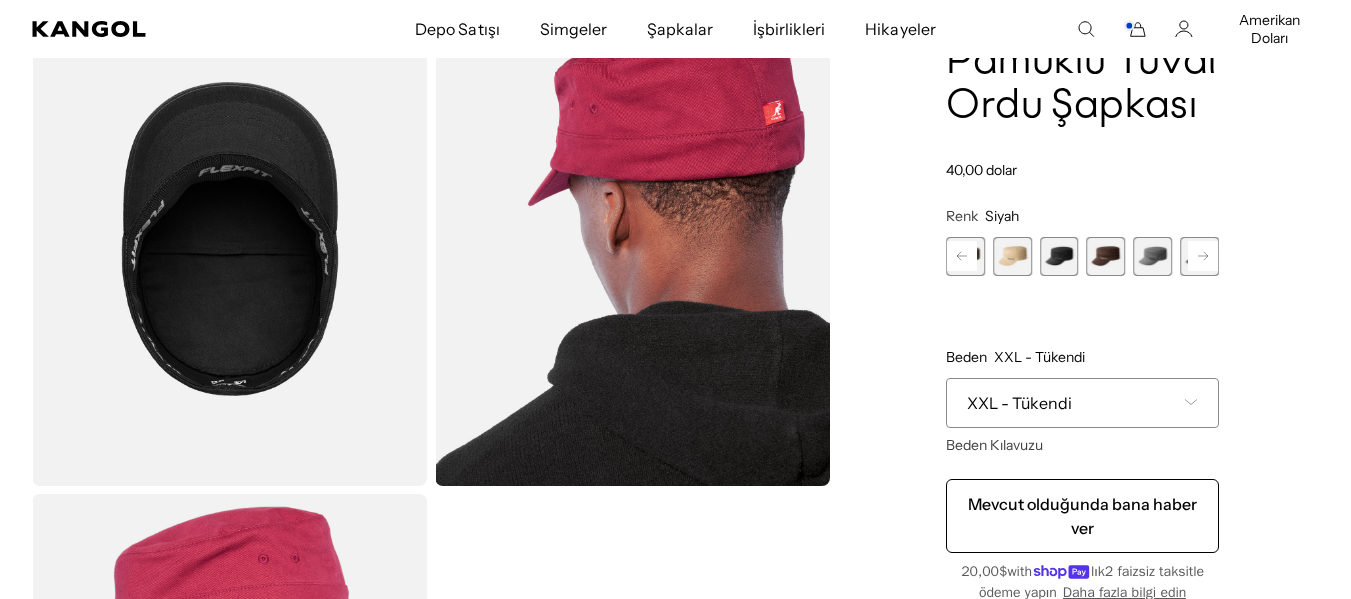 click 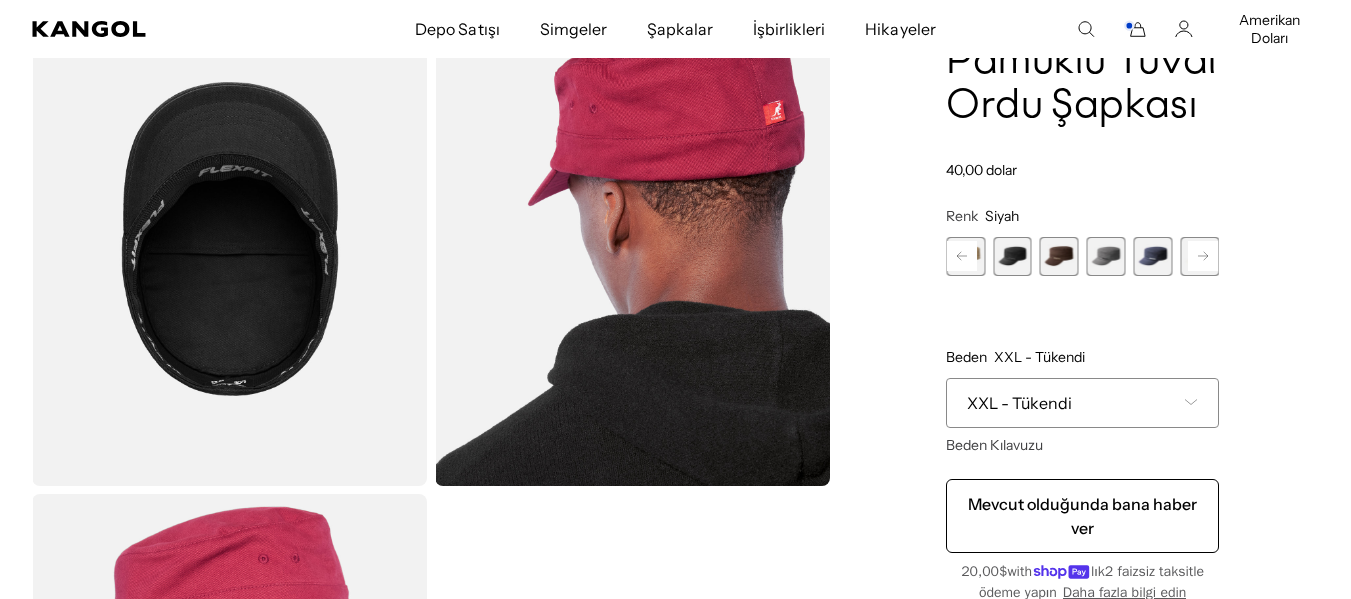 click 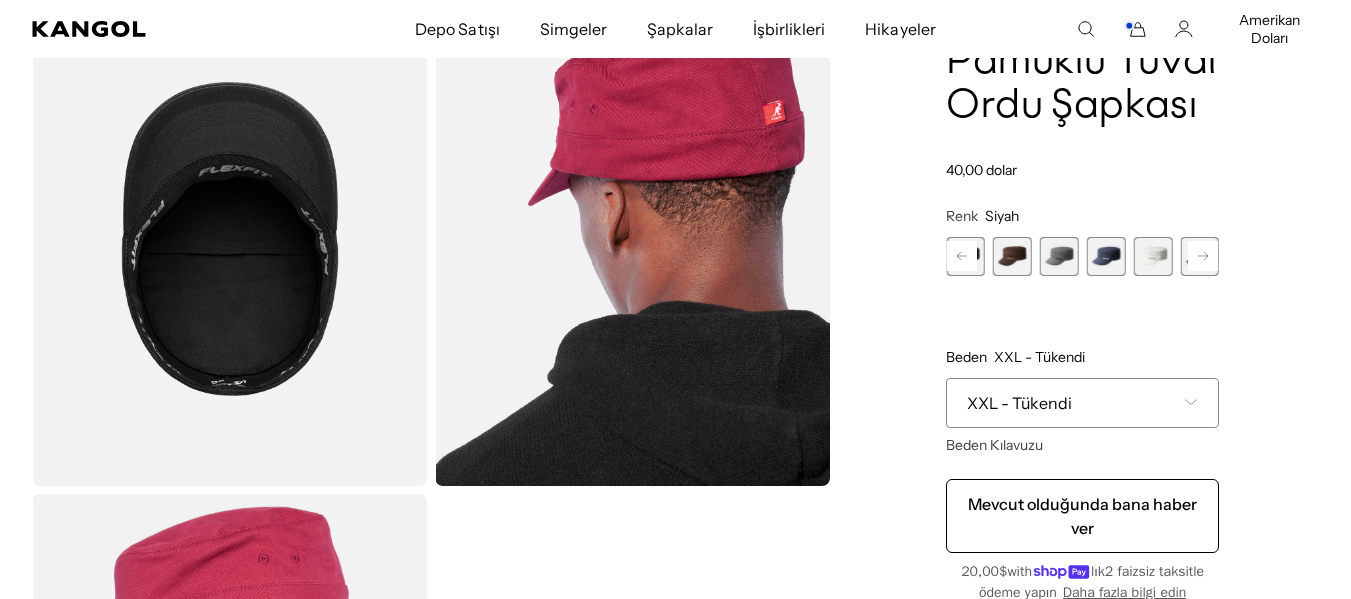 click on "Öncesi
Sonraki
Kardinal
Varyant tükendi veya mevcut değil
Yeşil
Varyant tükendi veya mevcut değil
Bej
Varyant tükendi veya mevcut değil
Siyah
Varyant tükendi veya mevcut değil
Kahverengi
Varyant tükendi veya mevcut değil
Gri
Varyant tükendi veya mevcut değil
Donanma" at bounding box center (1082, 256) 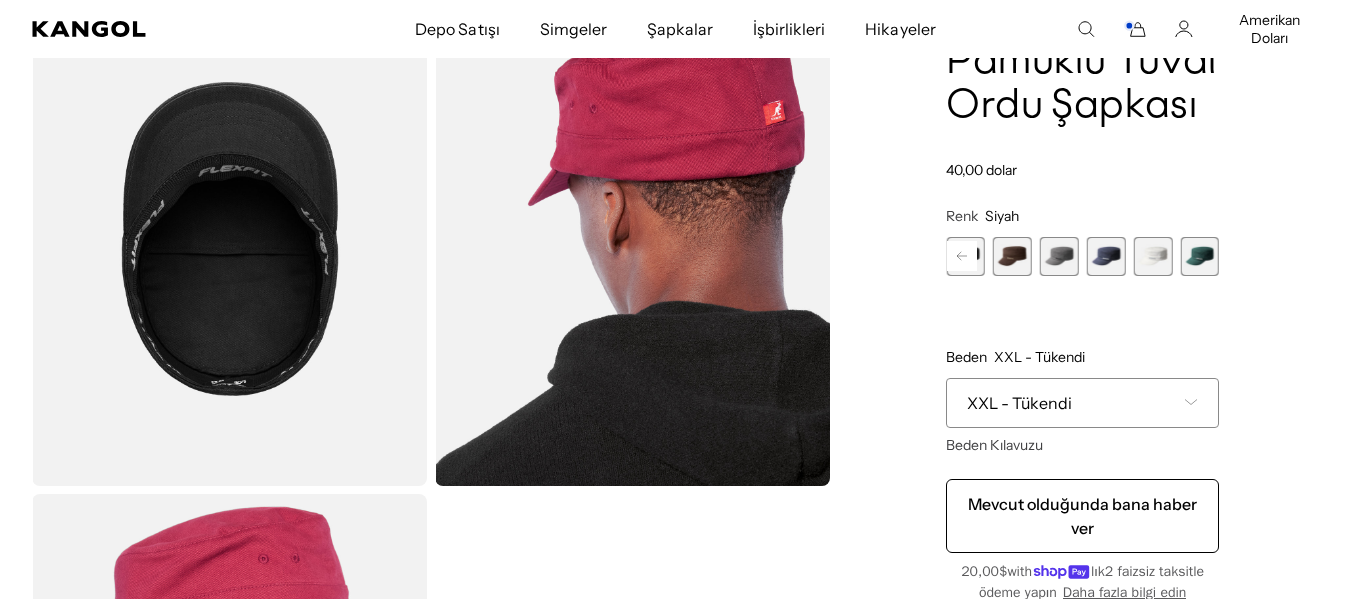 scroll, scrollTop: 0, scrollLeft: 0, axis: both 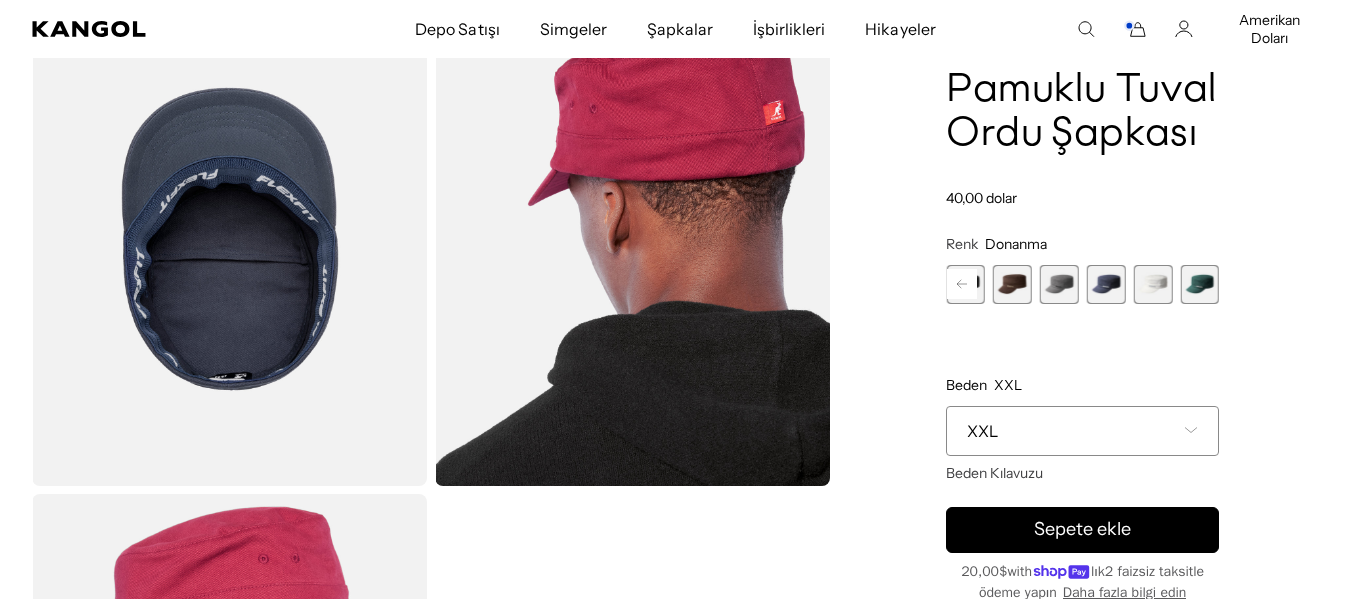 click at bounding box center [1106, 284] 